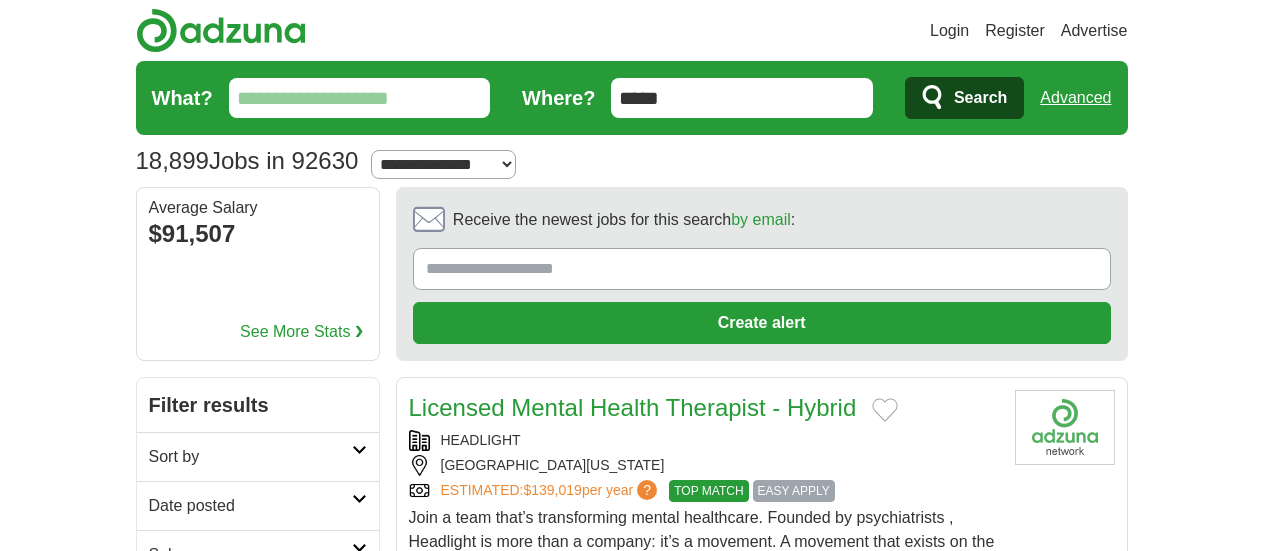 scroll, scrollTop: 0, scrollLeft: 0, axis: both 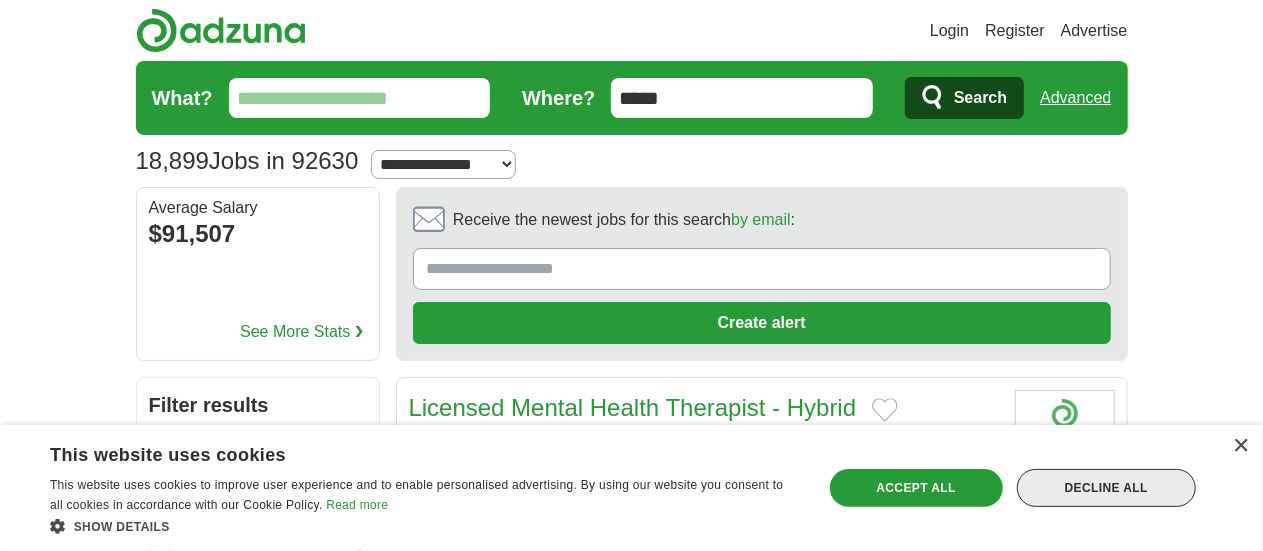 click on "Decline all" at bounding box center [1106, 488] 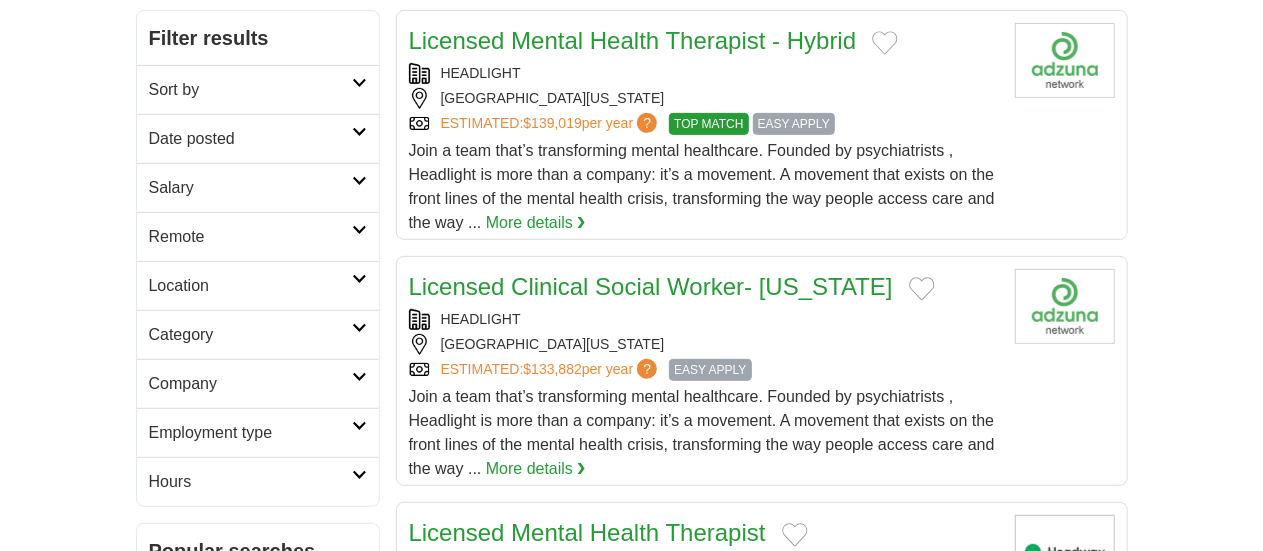 scroll, scrollTop: 378, scrollLeft: 0, axis: vertical 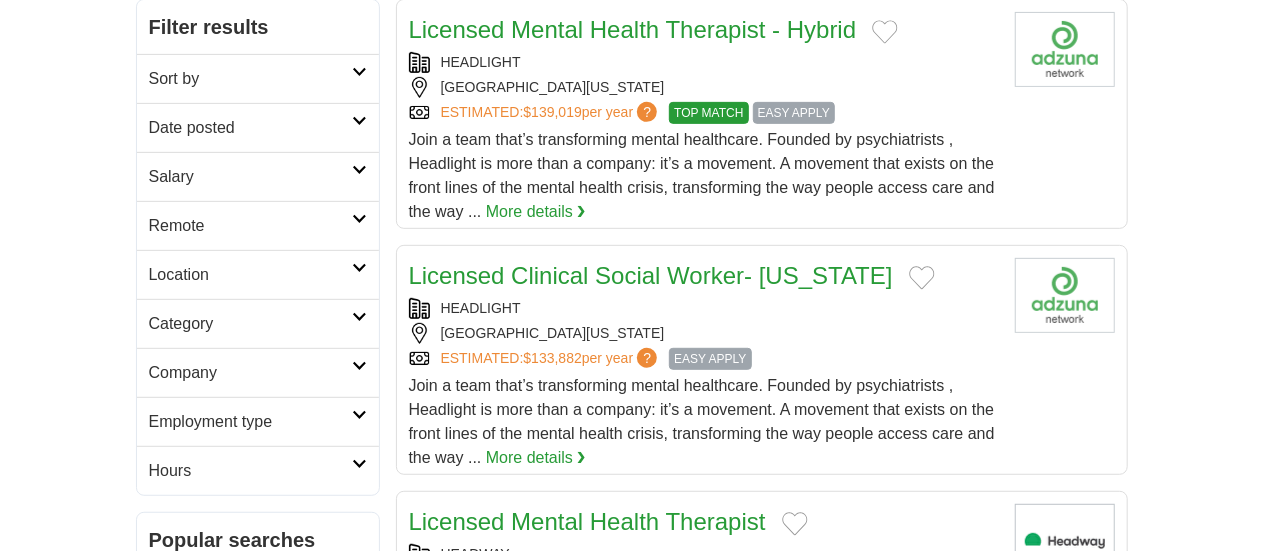 click at bounding box center [359, 317] 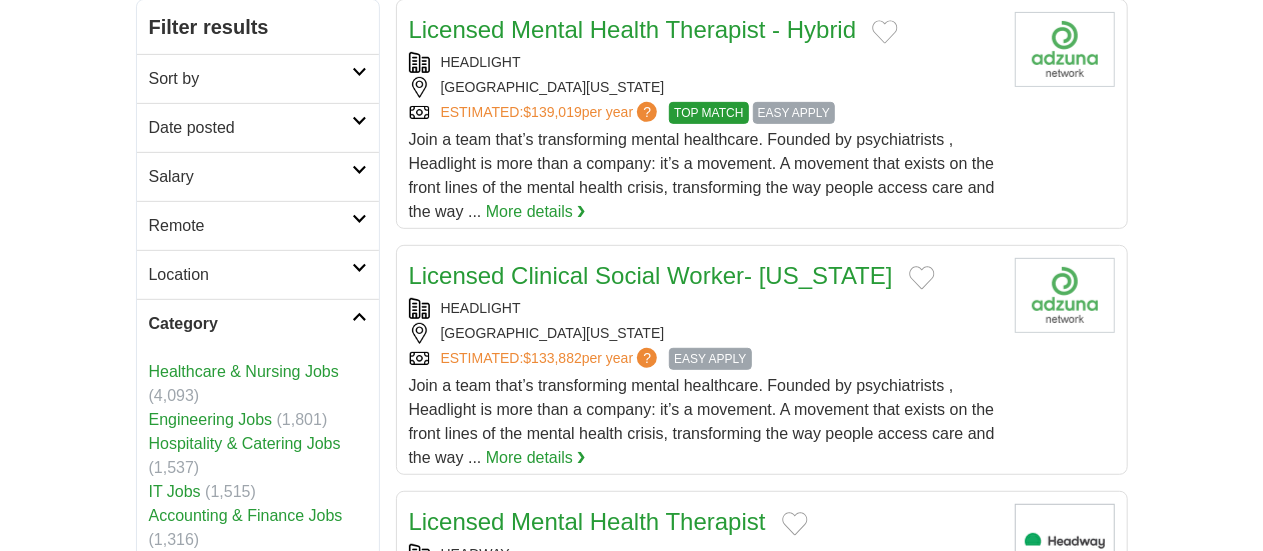 click at bounding box center (359, 317) 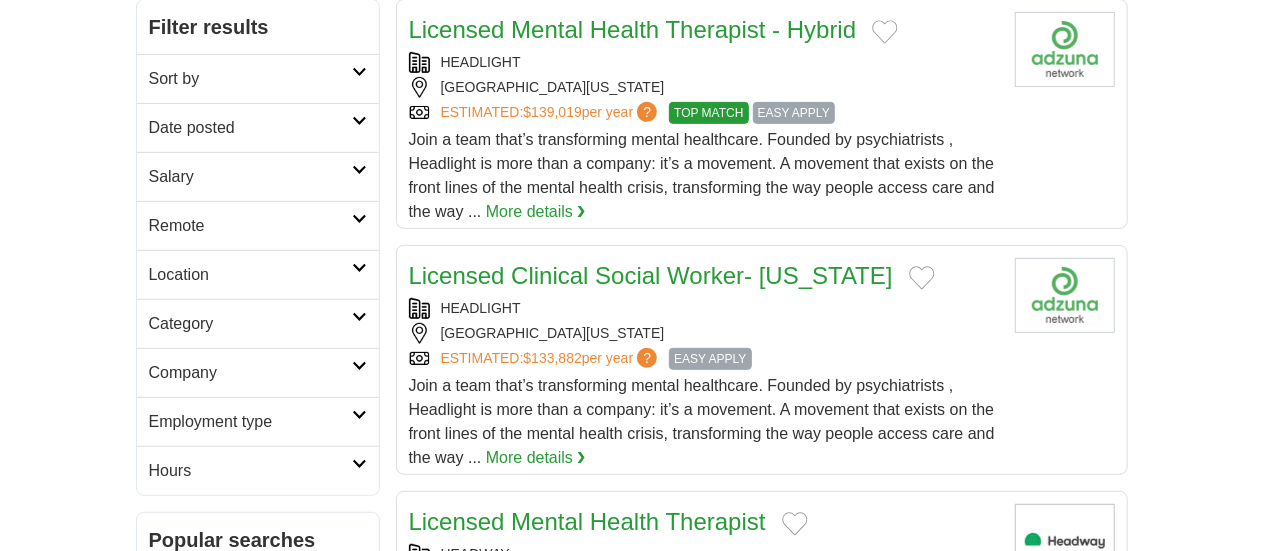scroll, scrollTop: 0, scrollLeft: 0, axis: both 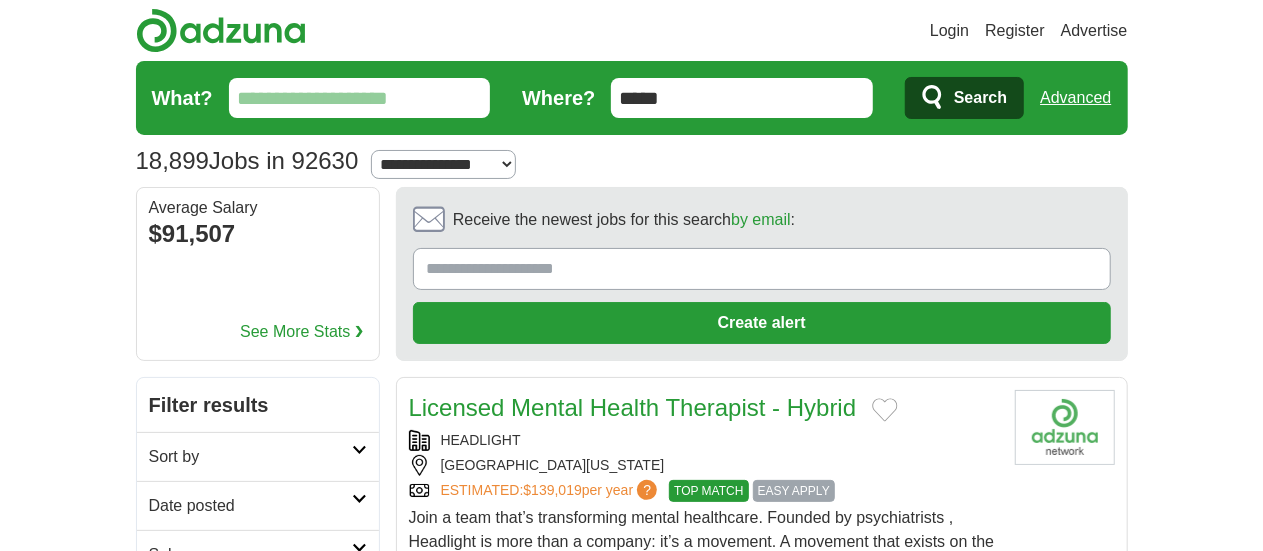 click on "What?" at bounding box center (360, 98) 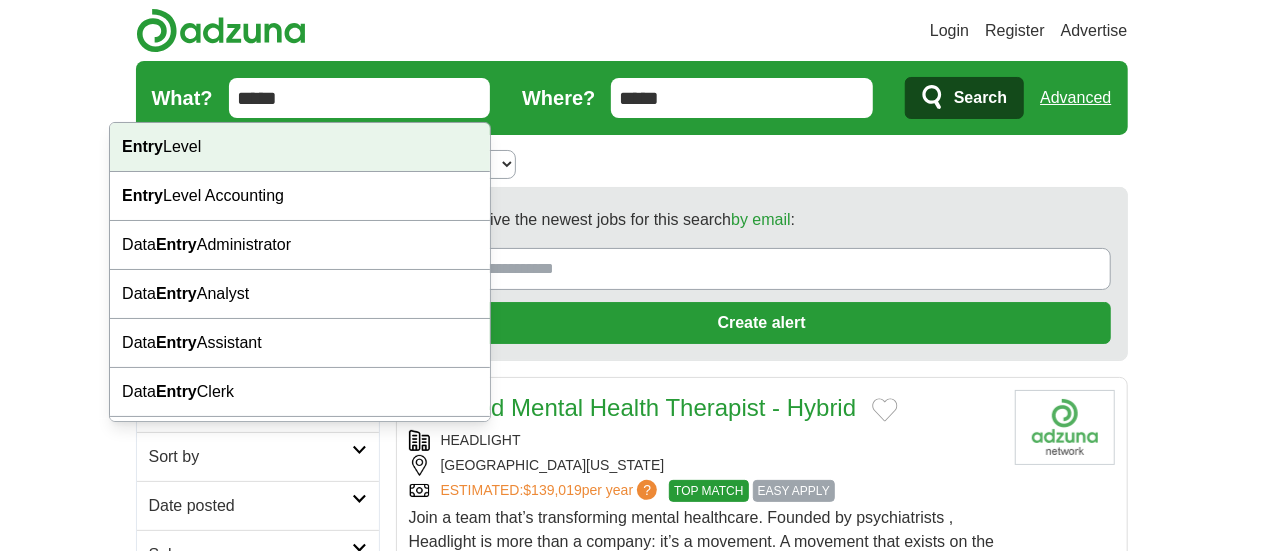 click on "Entry  Level" at bounding box center [300, 147] 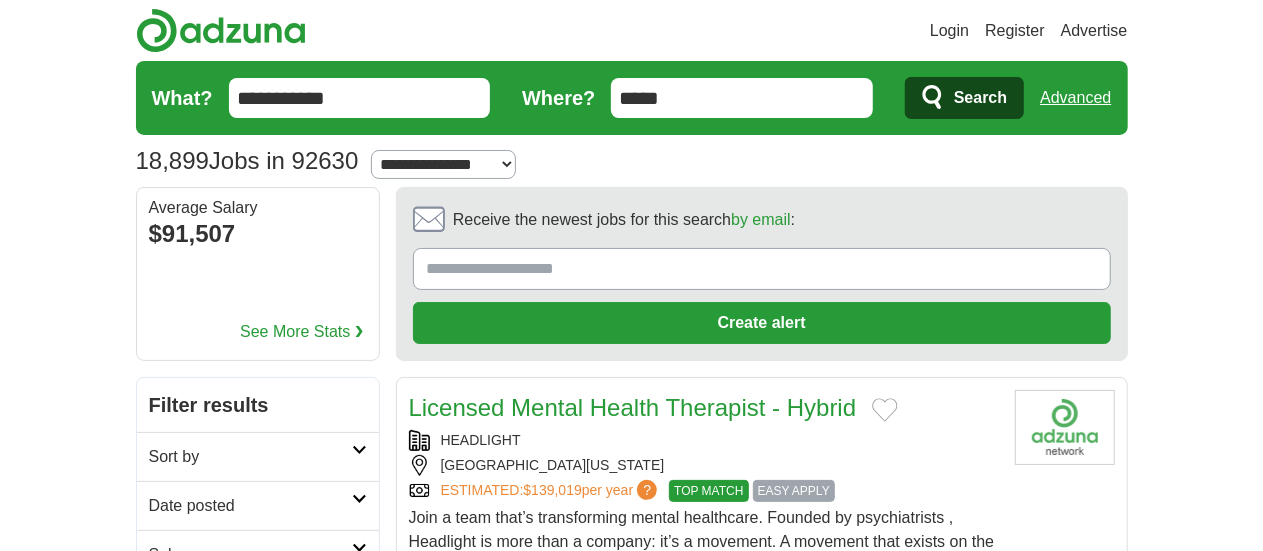 click 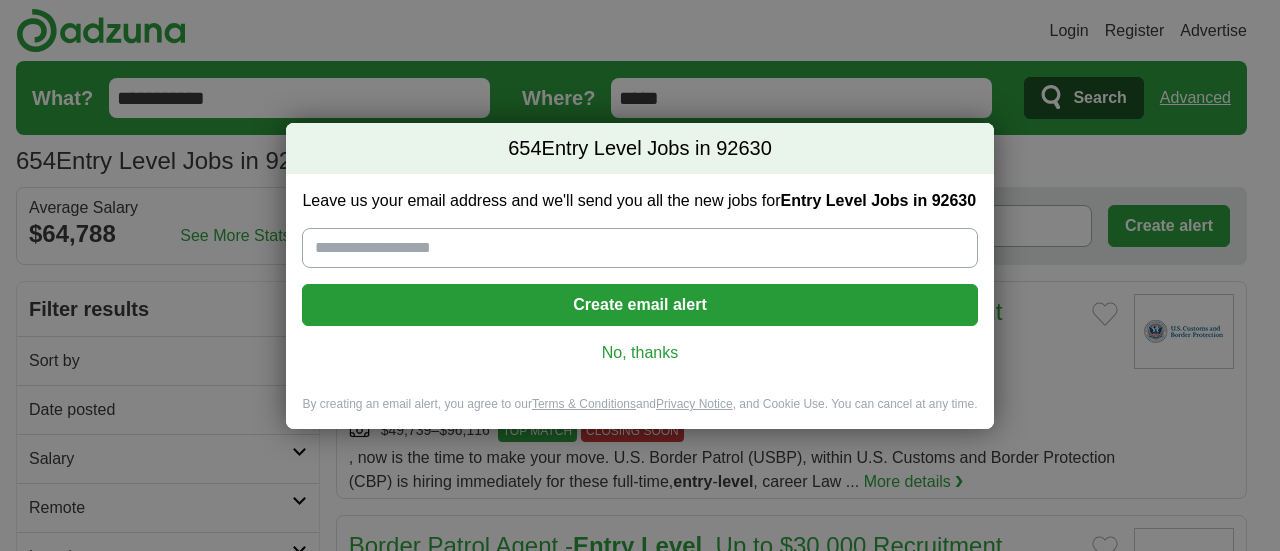 scroll, scrollTop: 0, scrollLeft: 0, axis: both 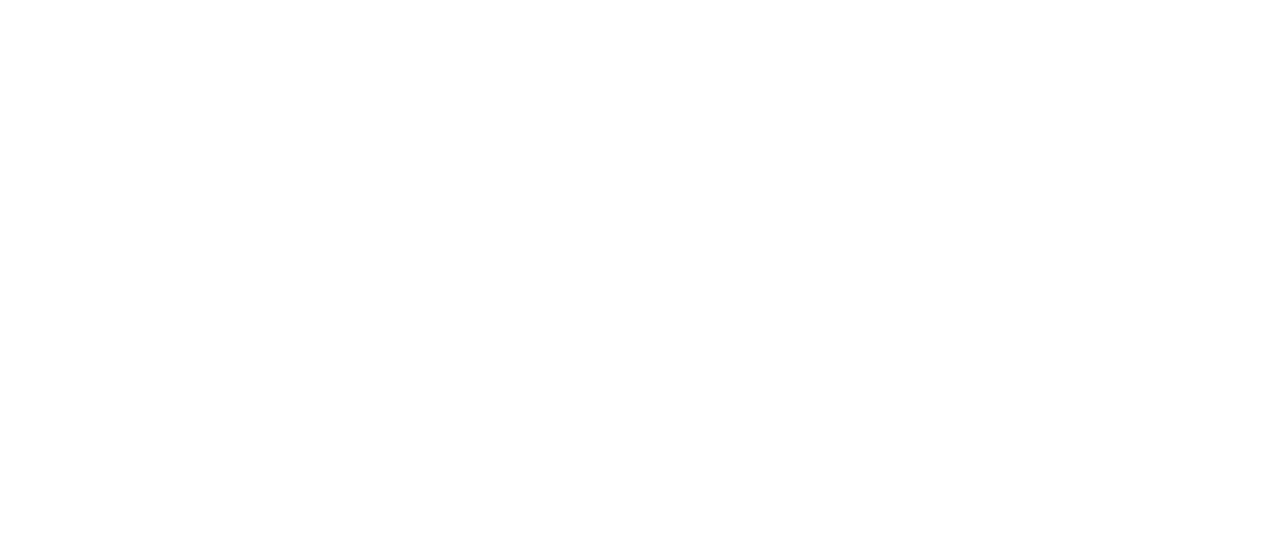 click on "2" at bounding box center (606, 831) 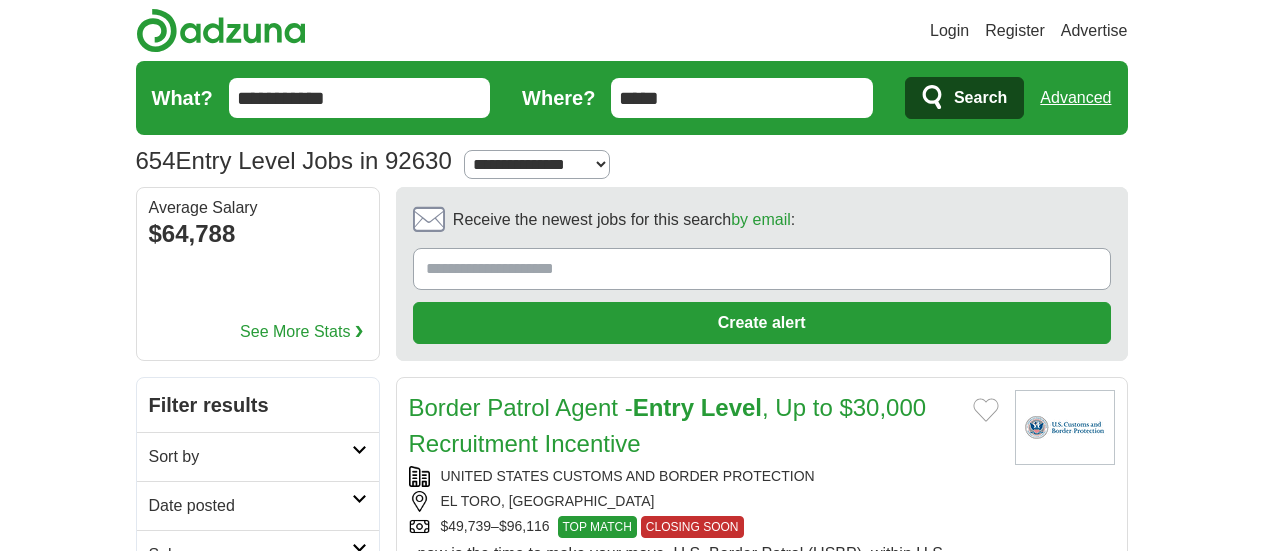 scroll, scrollTop: 0, scrollLeft: 0, axis: both 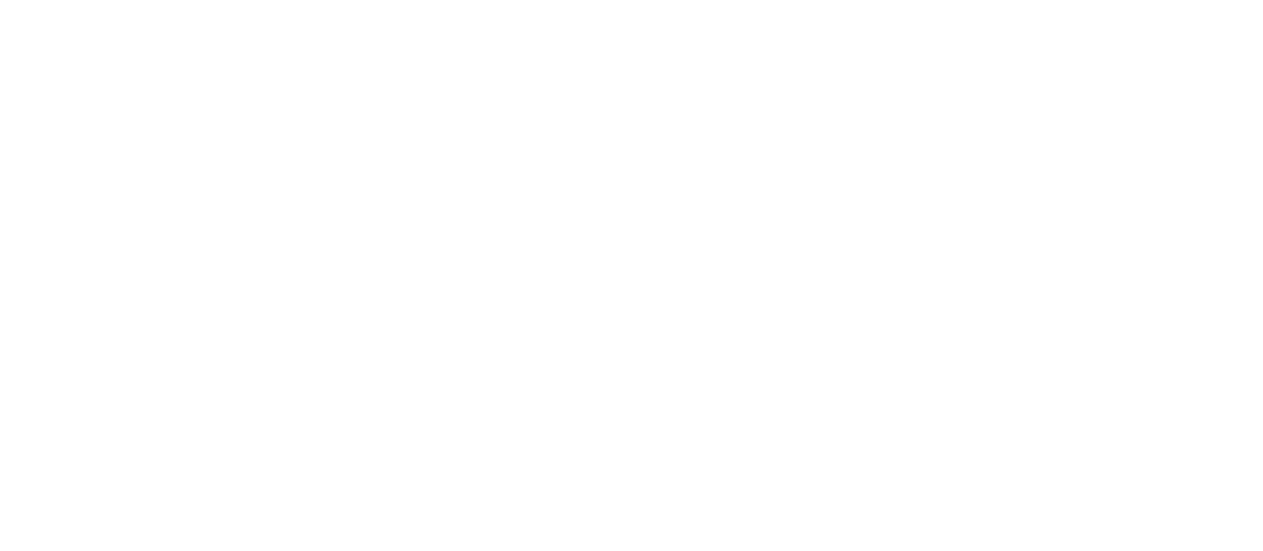 click on "3" at bounding box center (707, 863) 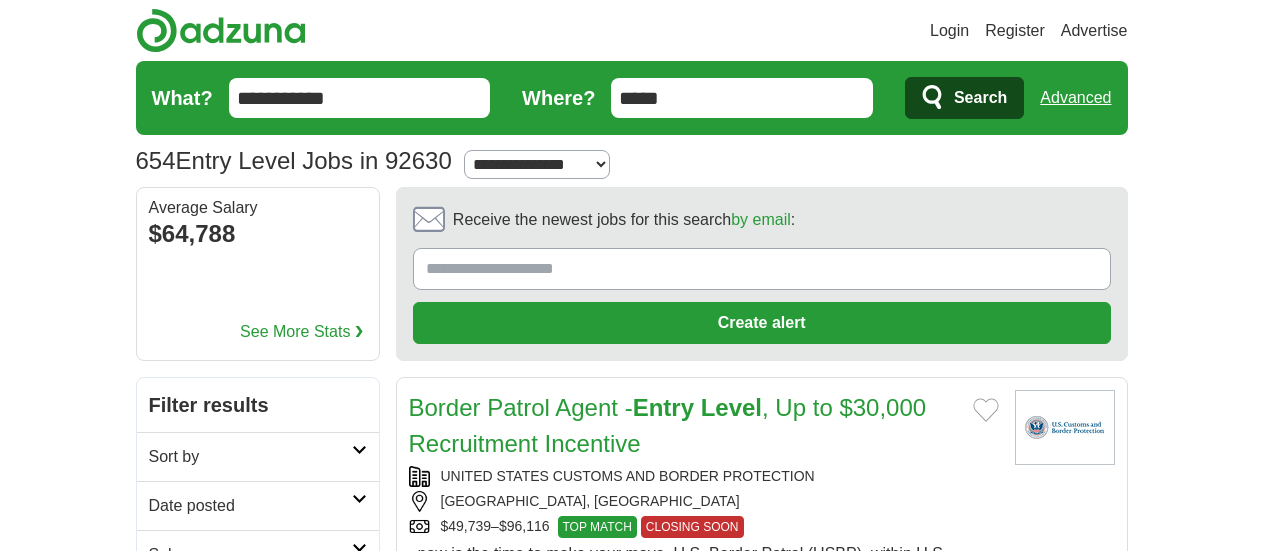 scroll, scrollTop: 0, scrollLeft: 0, axis: both 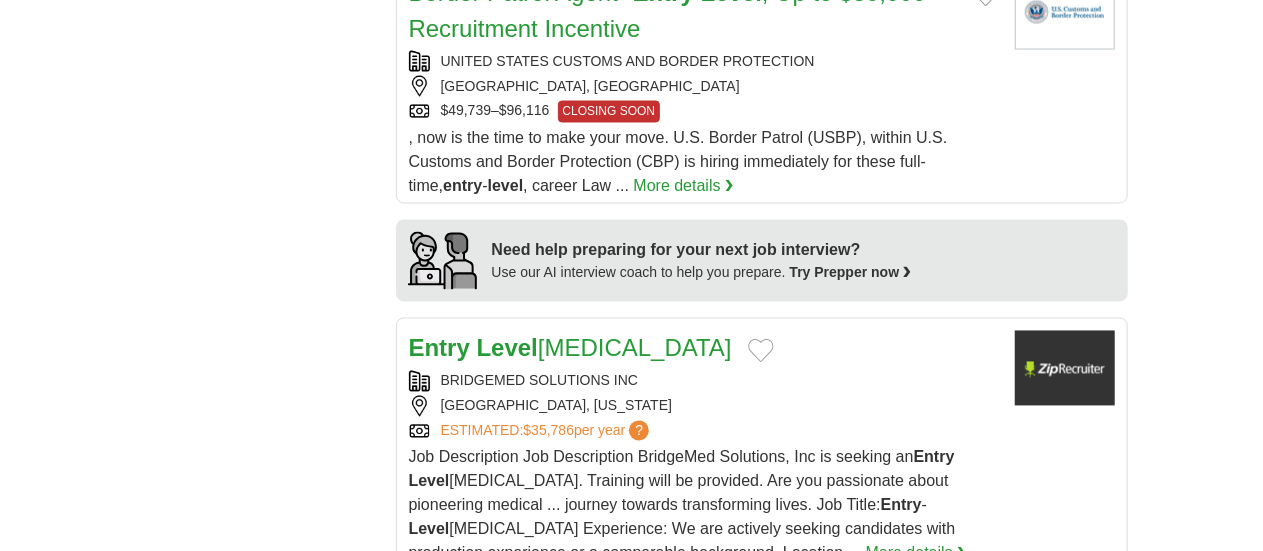 drag, startPoint x: 576, startPoint y: 94, endPoint x: 252, endPoint y: 335, distance: 403.80316 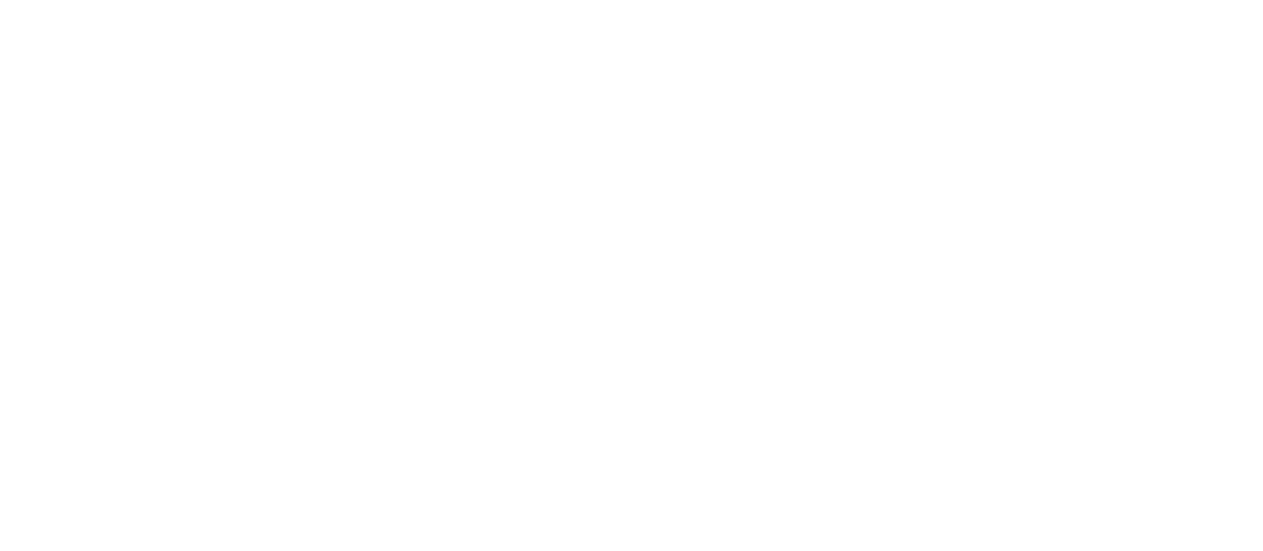 scroll, scrollTop: 3779, scrollLeft: 0, axis: vertical 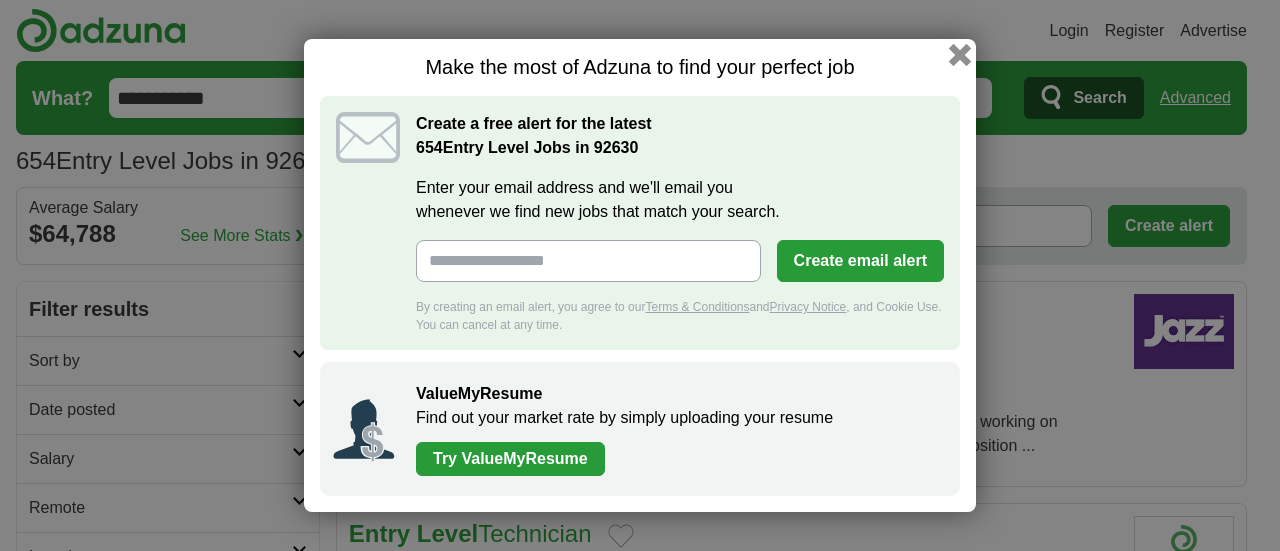click at bounding box center (960, 55) 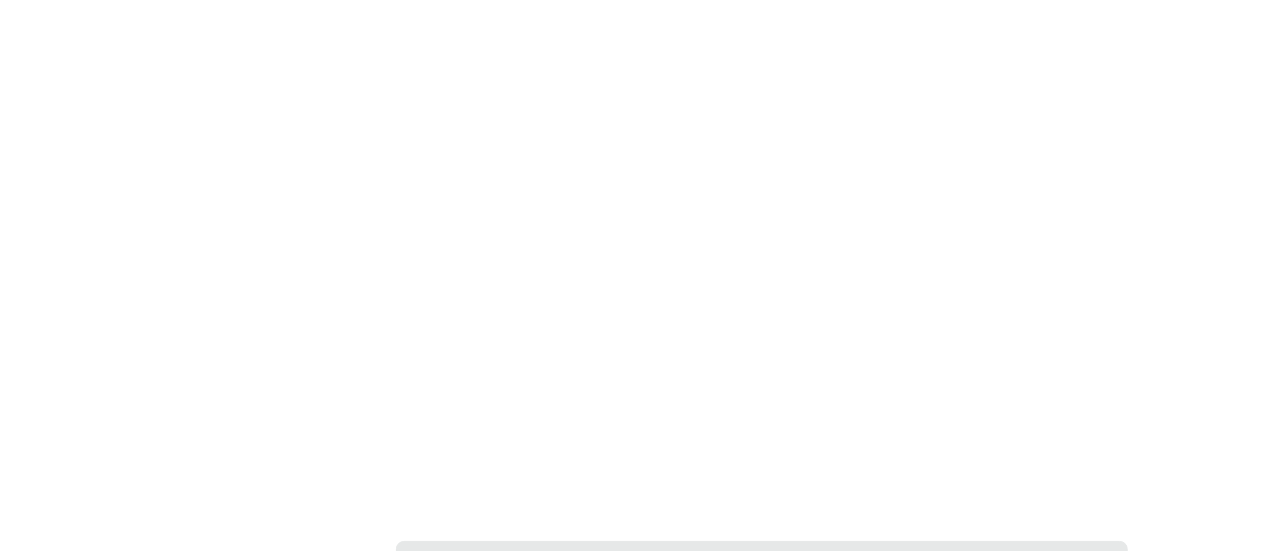 scroll, scrollTop: 3556, scrollLeft: 0, axis: vertical 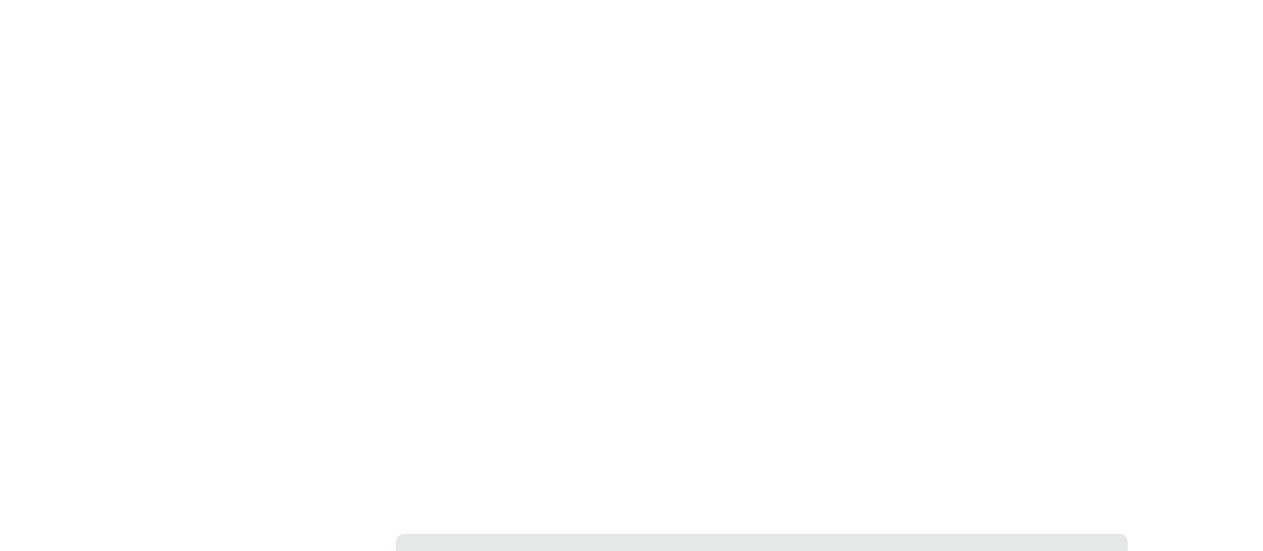 click on "5" at bounding box center (801, 774) 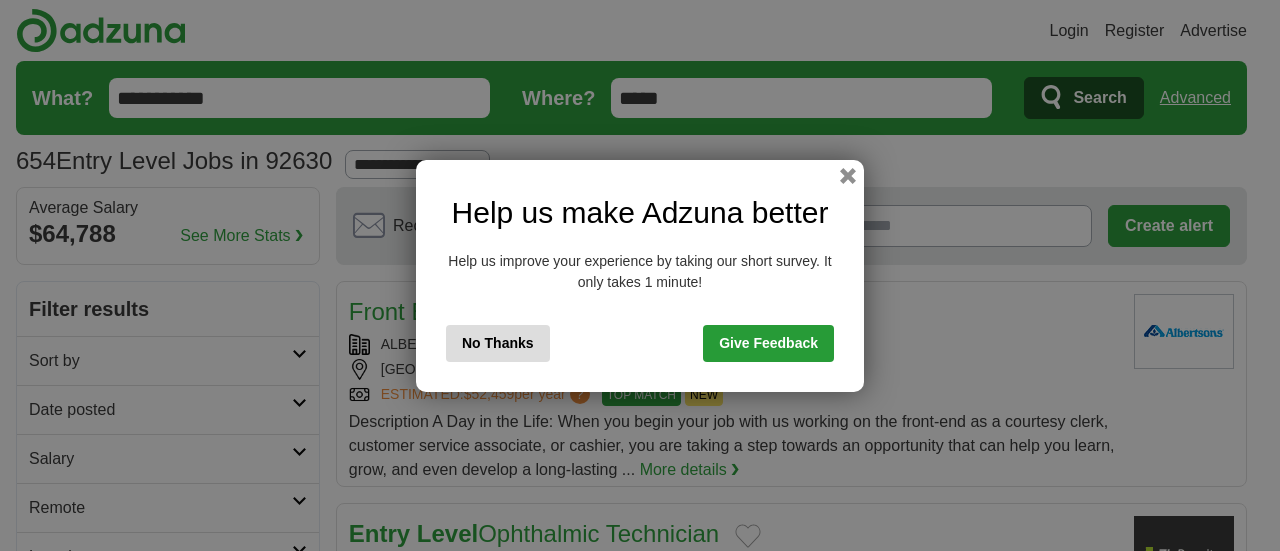 scroll, scrollTop: 0, scrollLeft: 0, axis: both 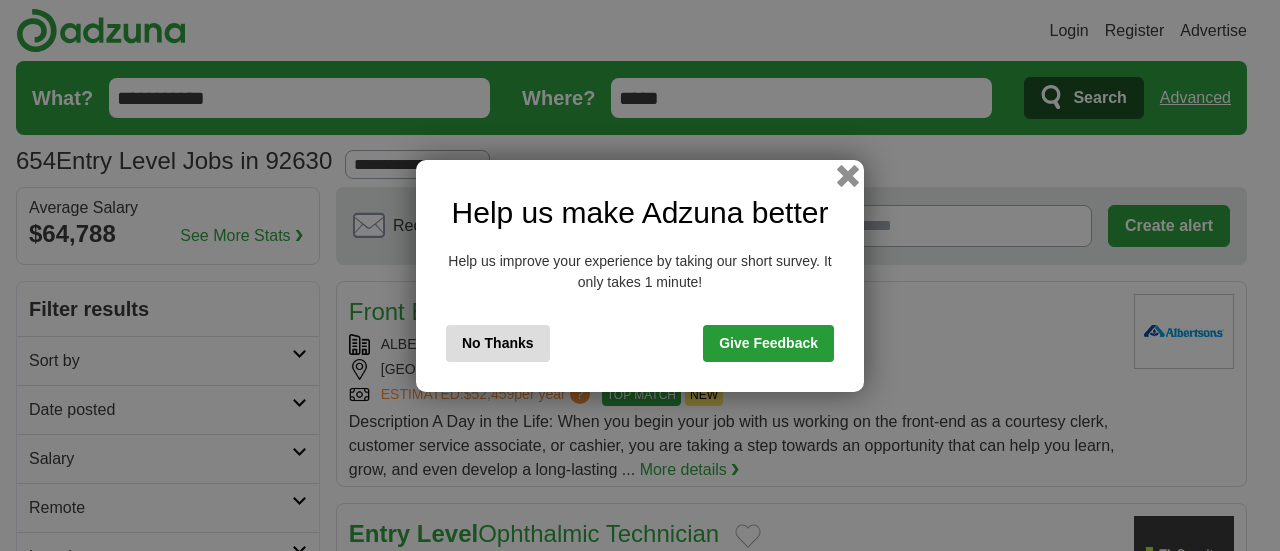 click at bounding box center (848, 175) 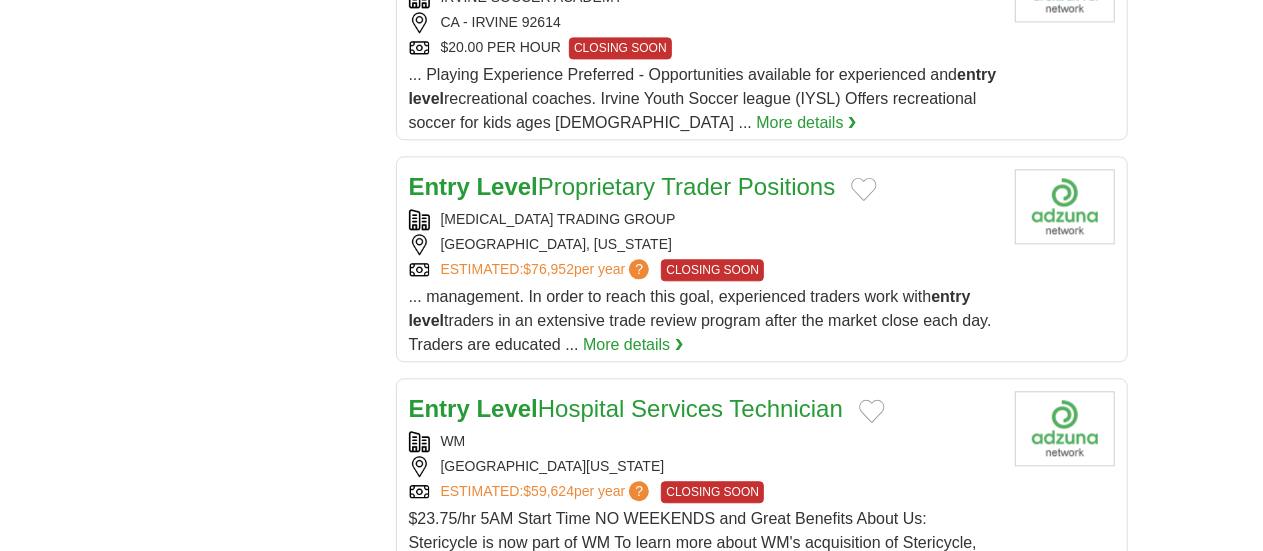 scroll, scrollTop: 2315, scrollLeft: 0, axis: vertical 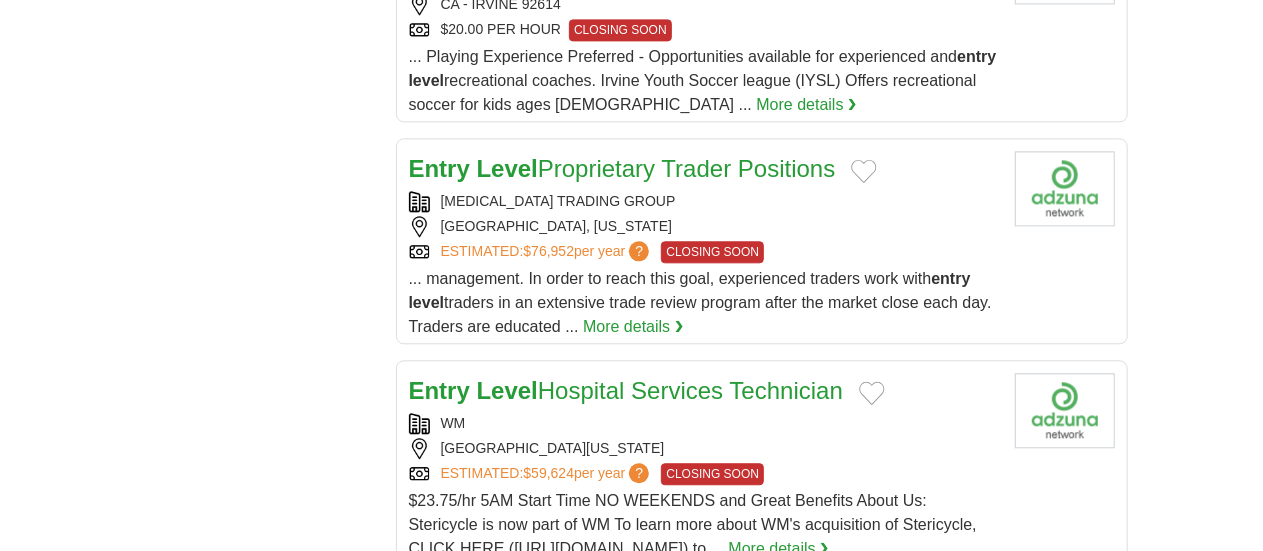 click on "$23.75/hr 5AM Start Time NO WEEKENDS and Great Benefits About Us: Stericycle is now part of WM To learn more about WM's acquisition of Stericycle, CLICK HERE ([URL][DOMAIN_NAME]) to ..." at bounding box center (693, 524) 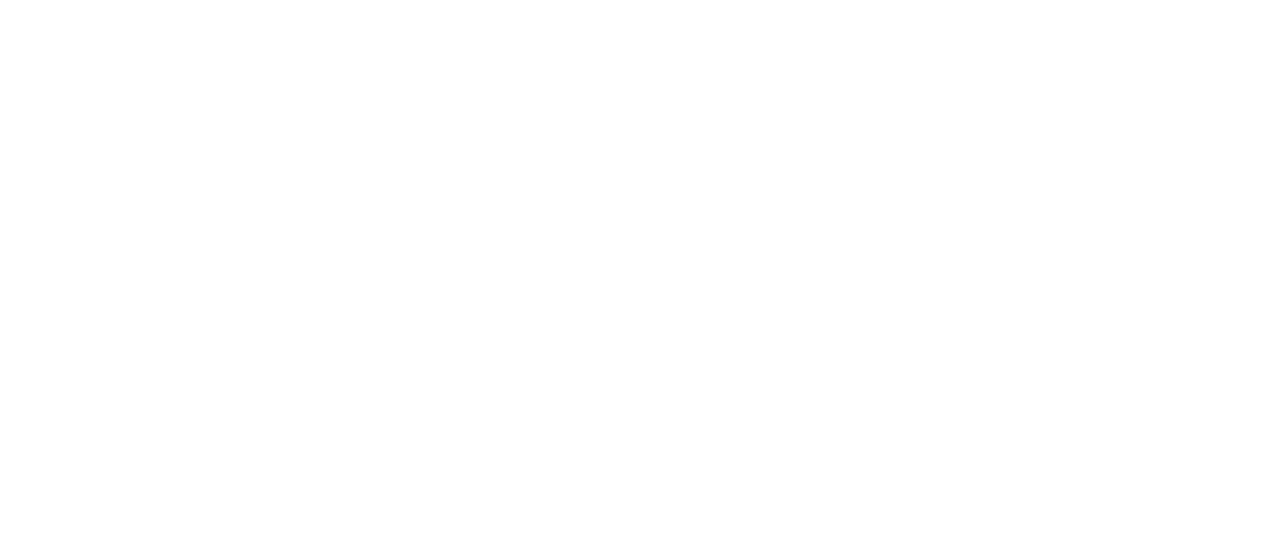 scroll, scrollTop: 3236, scrollLeft: 0, axis: vertical 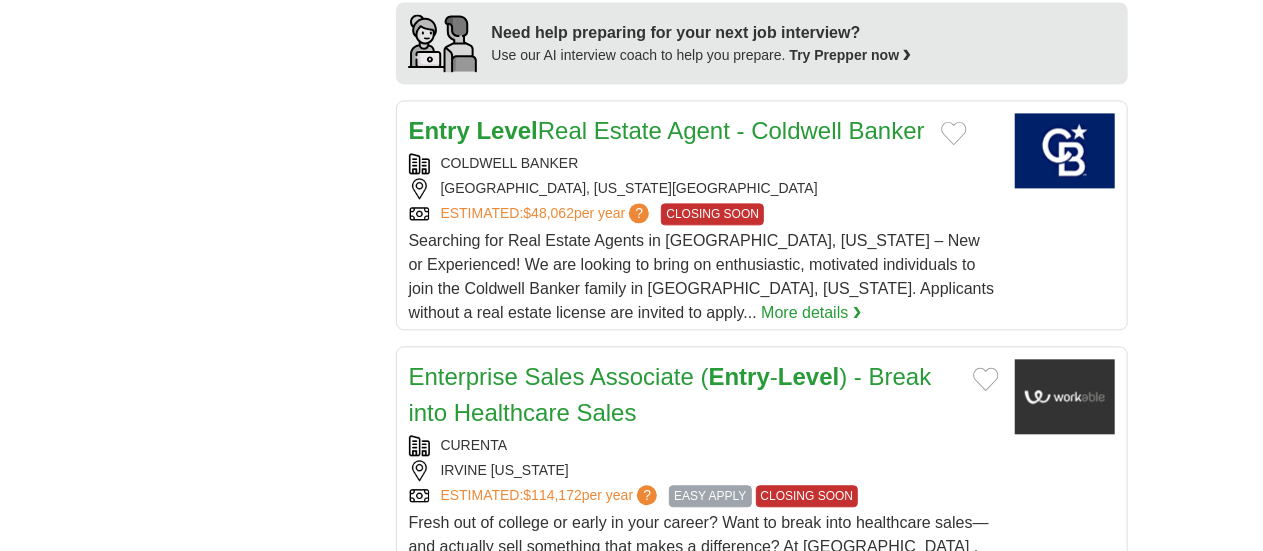 click on "Entry - Level  Lab Technician - College & Early Career Program
ALLIANCE TECHNICAL GROUP
TUSTIN, CALIFORNIA
ESTIMATED:
$42,779
per year
?
Job Description Job Description Alliance Technical Group is looking for  entry - level entry - level" at bounding box center [704, 776] 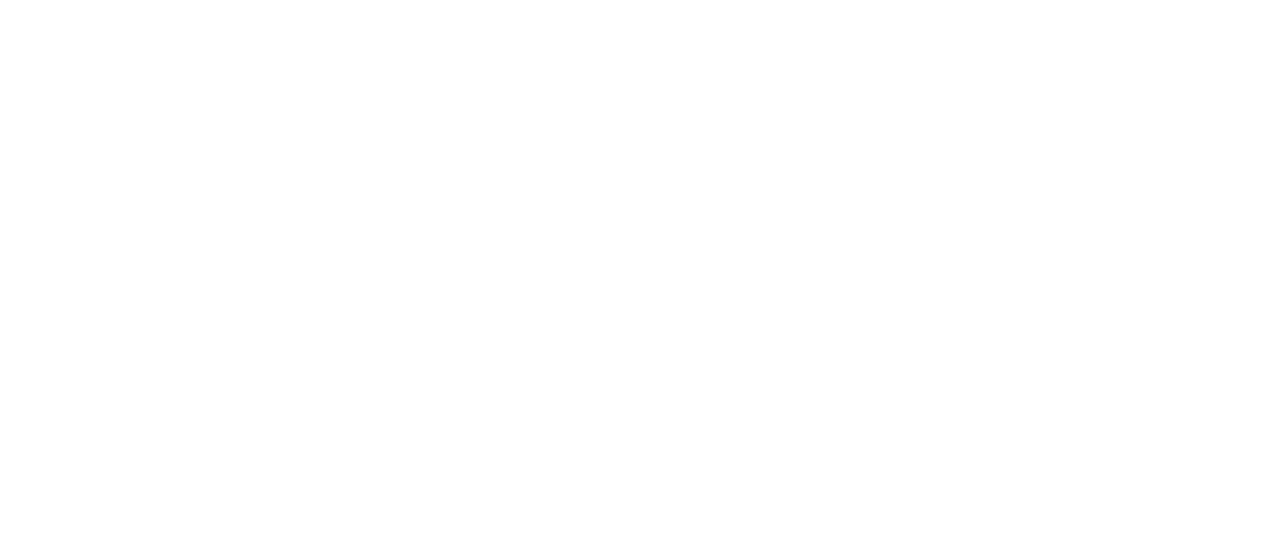 scroll, scrollTop: 3595, scrollLeft: 0, axis: vertical 